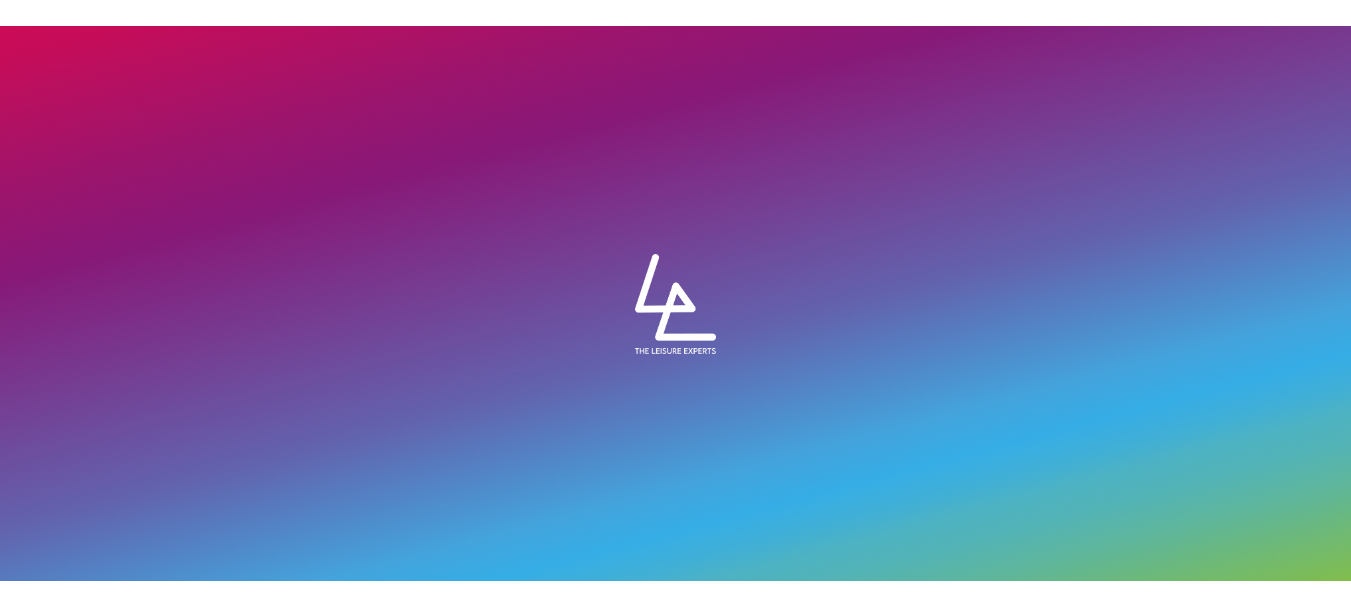 scroll, scrollTop: 816, scrollLeft: 0, axis: vertical 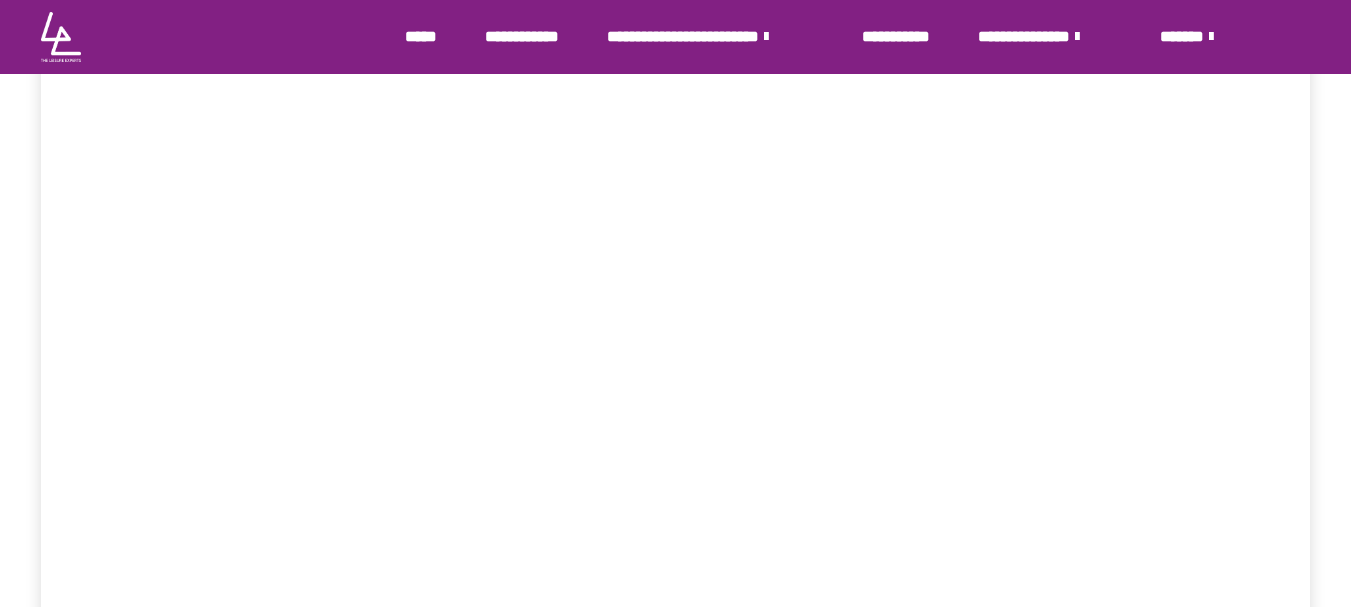click on "**********" at bounding box center (710, 37) 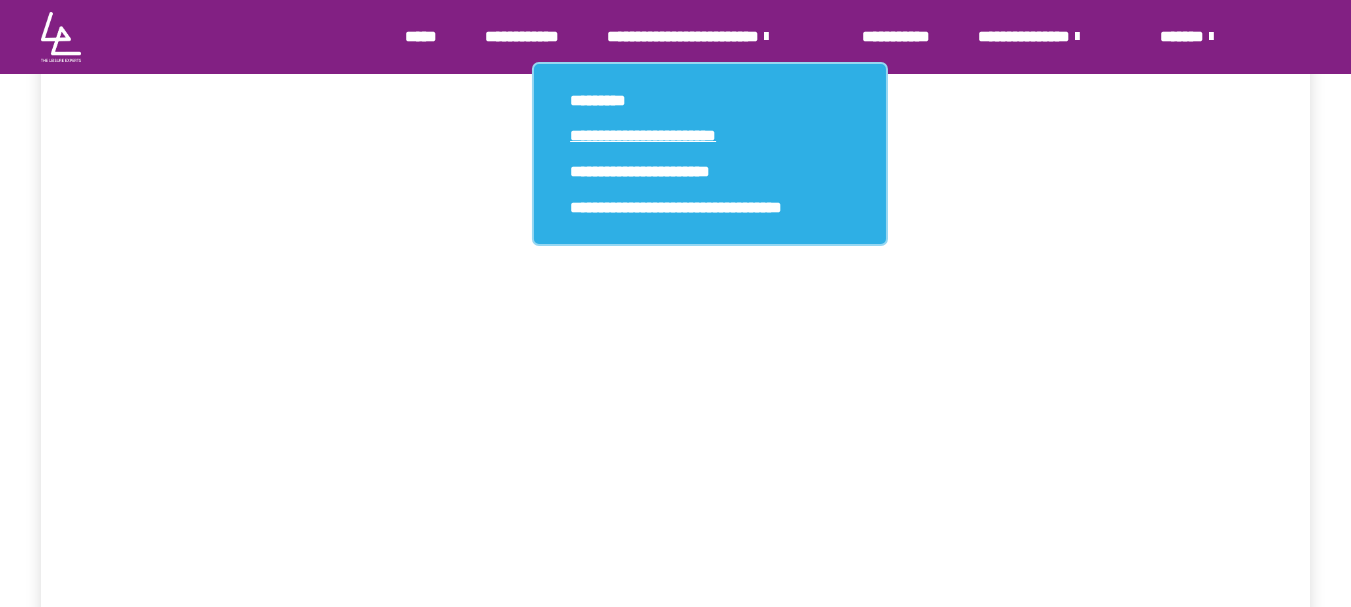 click on "**********" at bounding box center (643, 135) 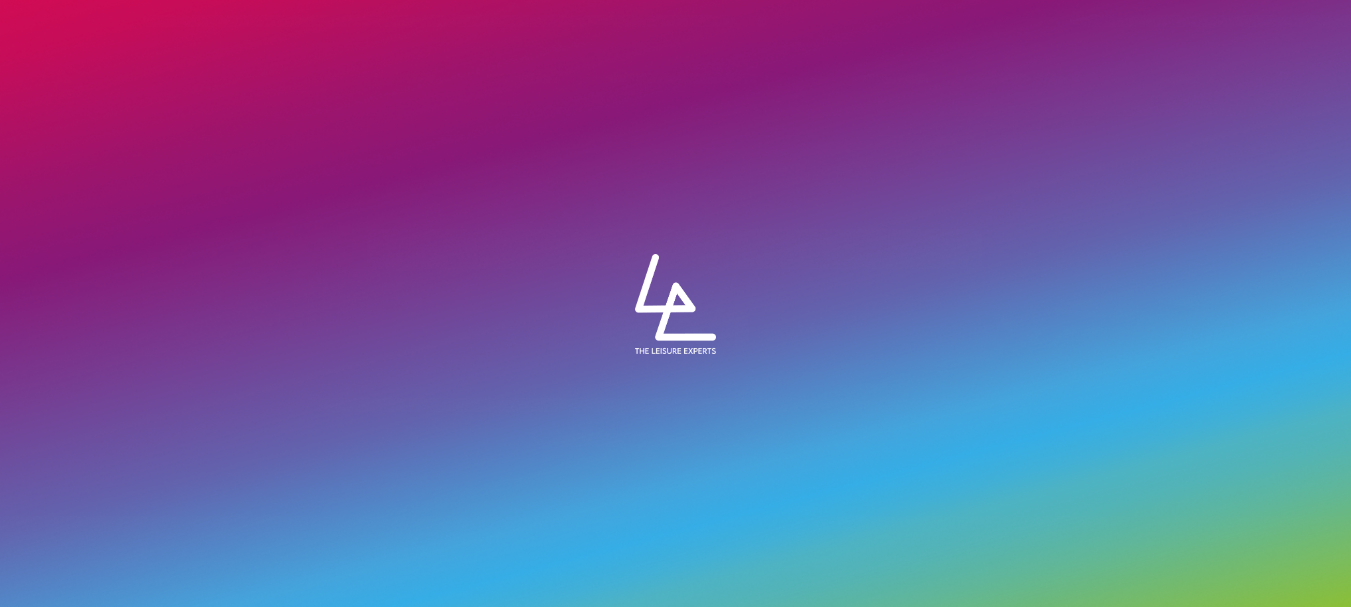 scroll, scrollTop: 0, scrollLeft: 0, axis: both 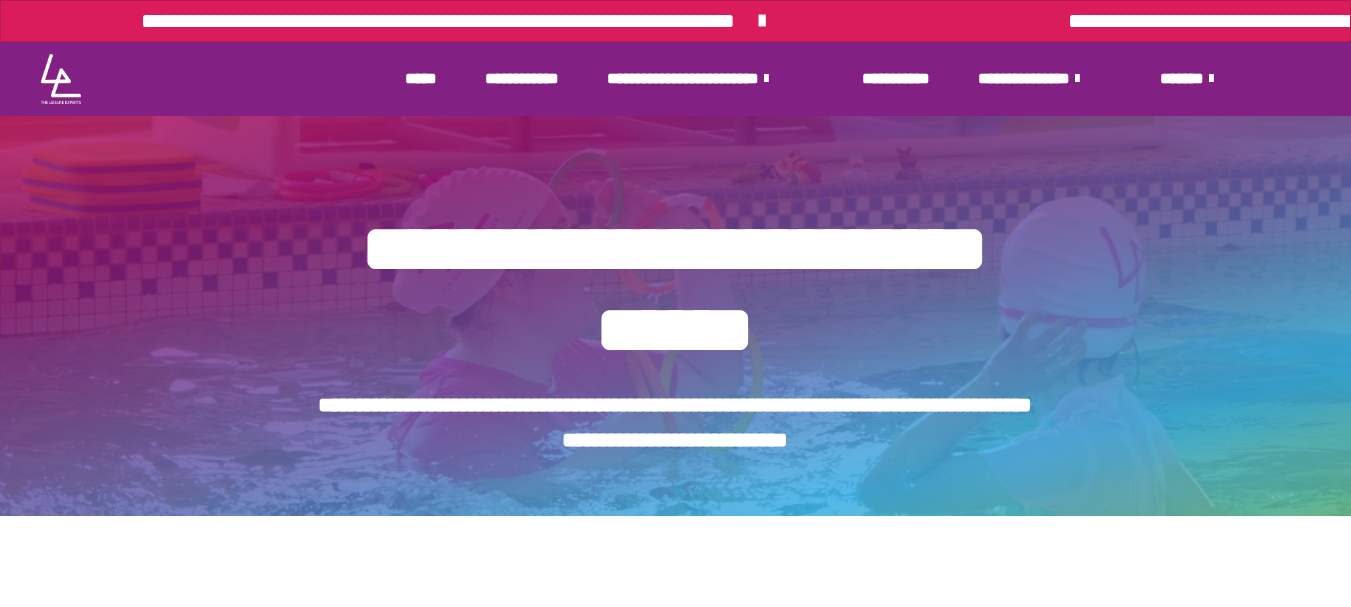 click on "**********" at bounding box center (522, 78) 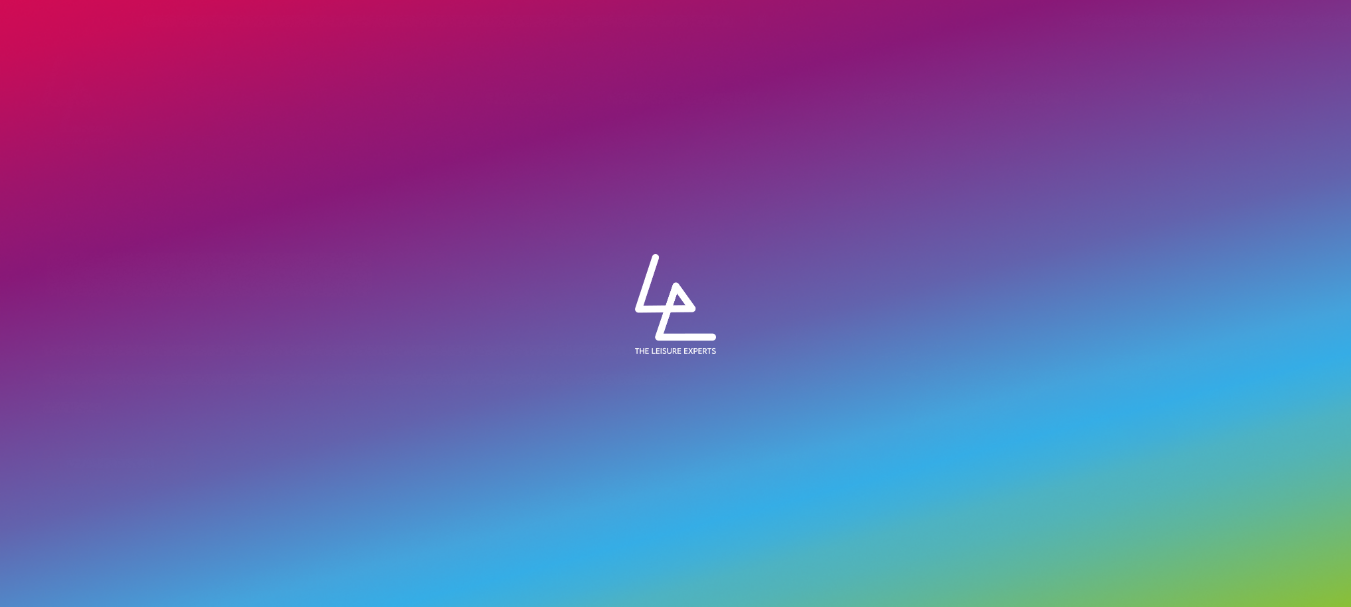 scroll, scrollTop: 0, scrollLeft: 0, axis: both 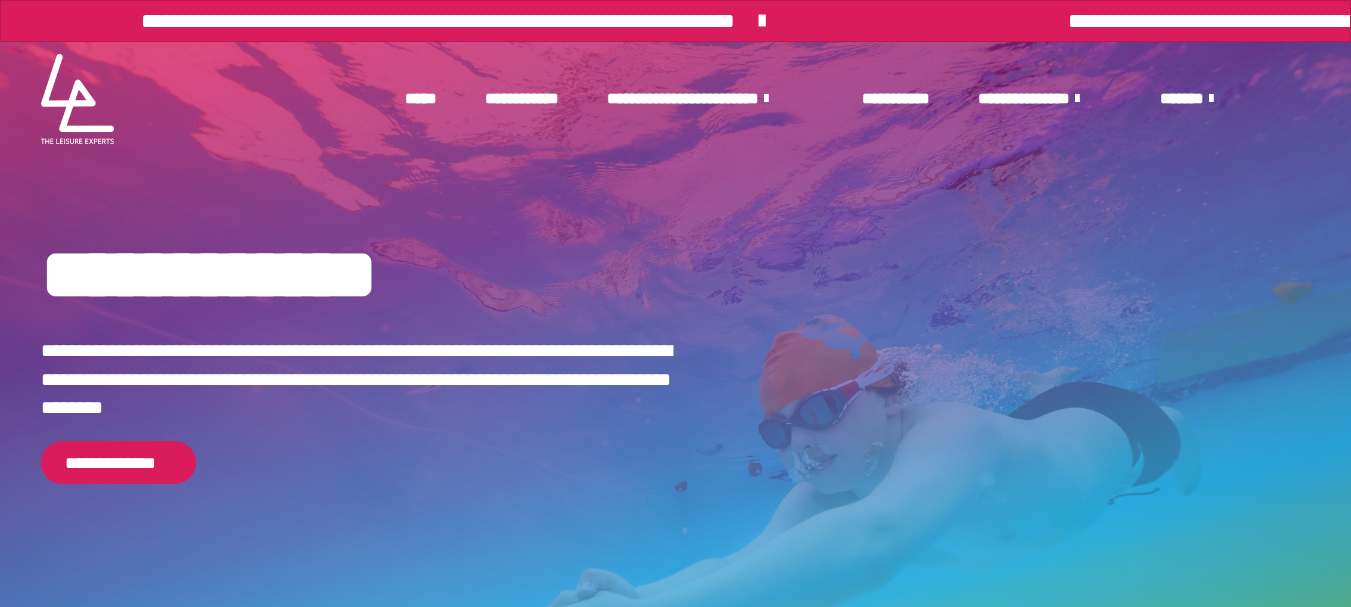 click at bounding box center (77, 99) 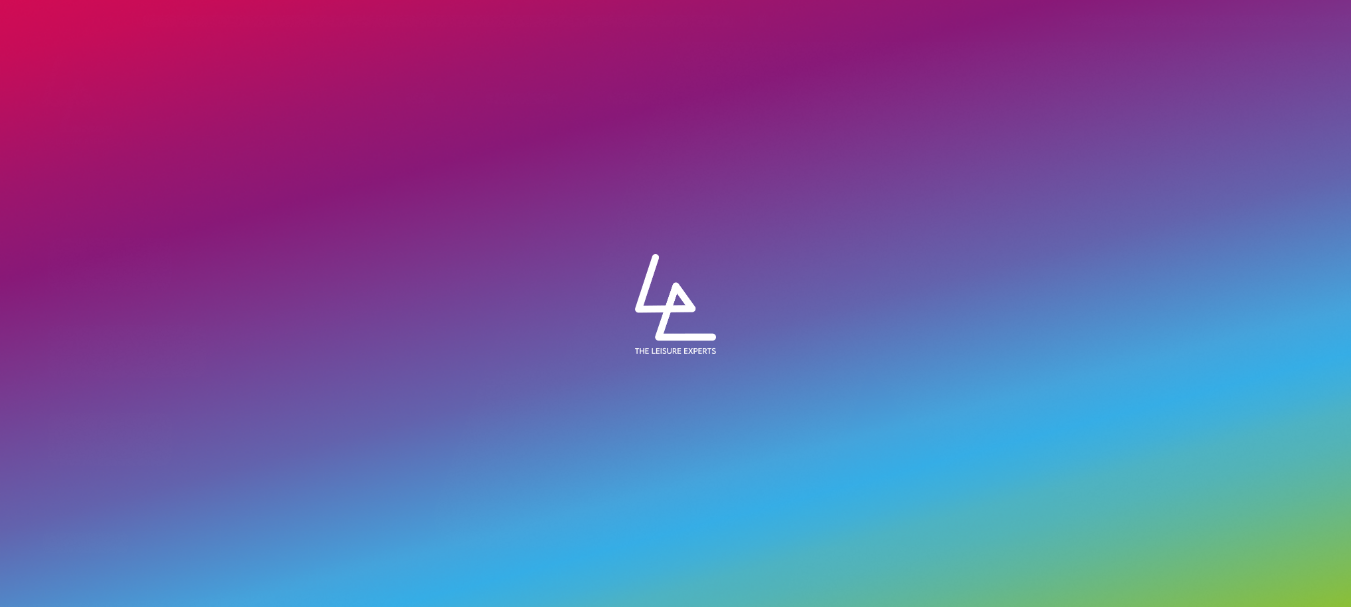 scroll, scrollTop: 0, scrollLeft: 0, axis: both 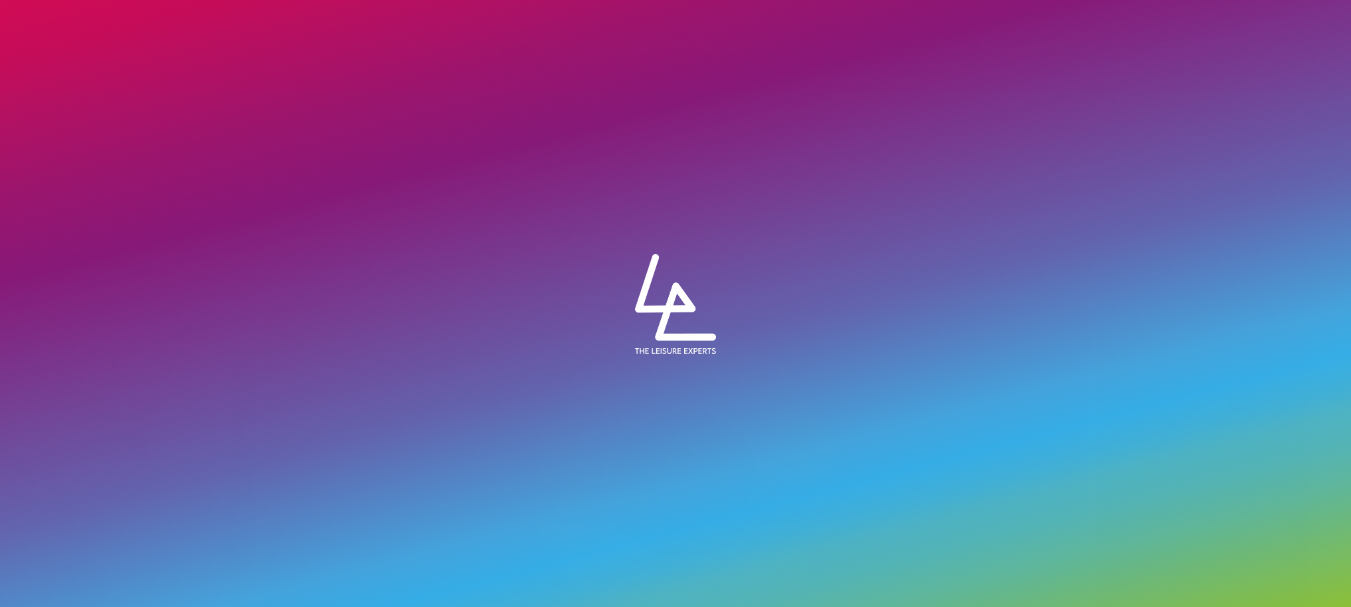 click on "**********" at bounding box center (675, 3030) 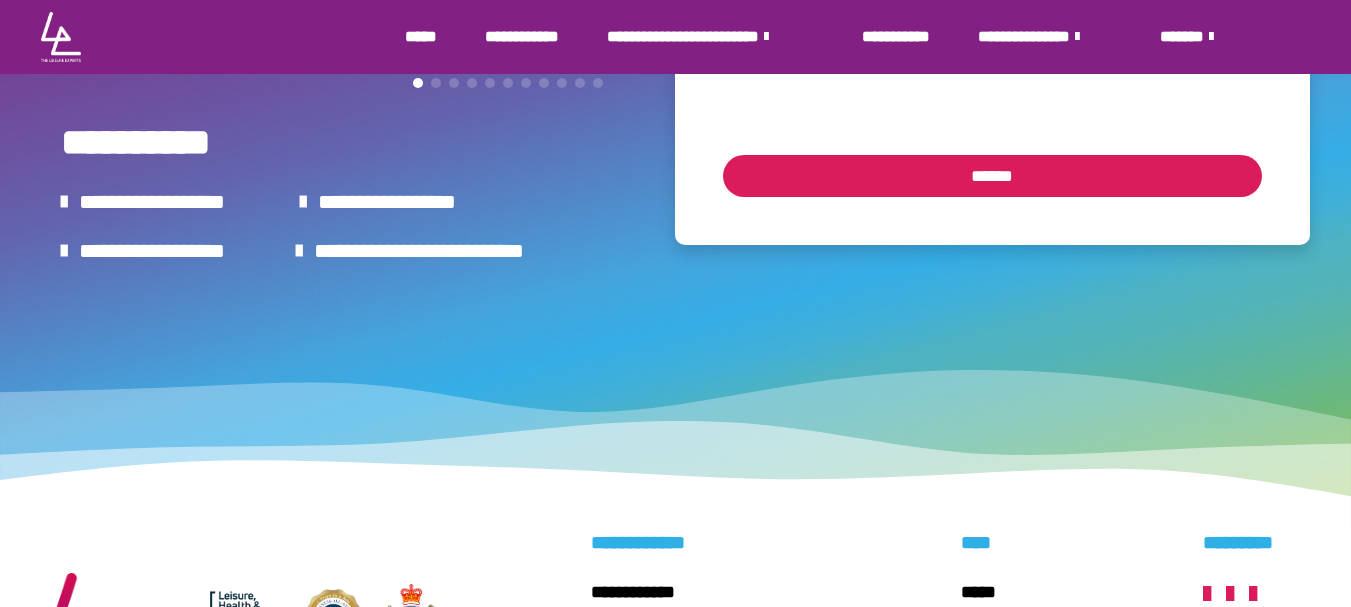 scroll, scrollTop: 6648, scrollLeft: 0, axis: vertical 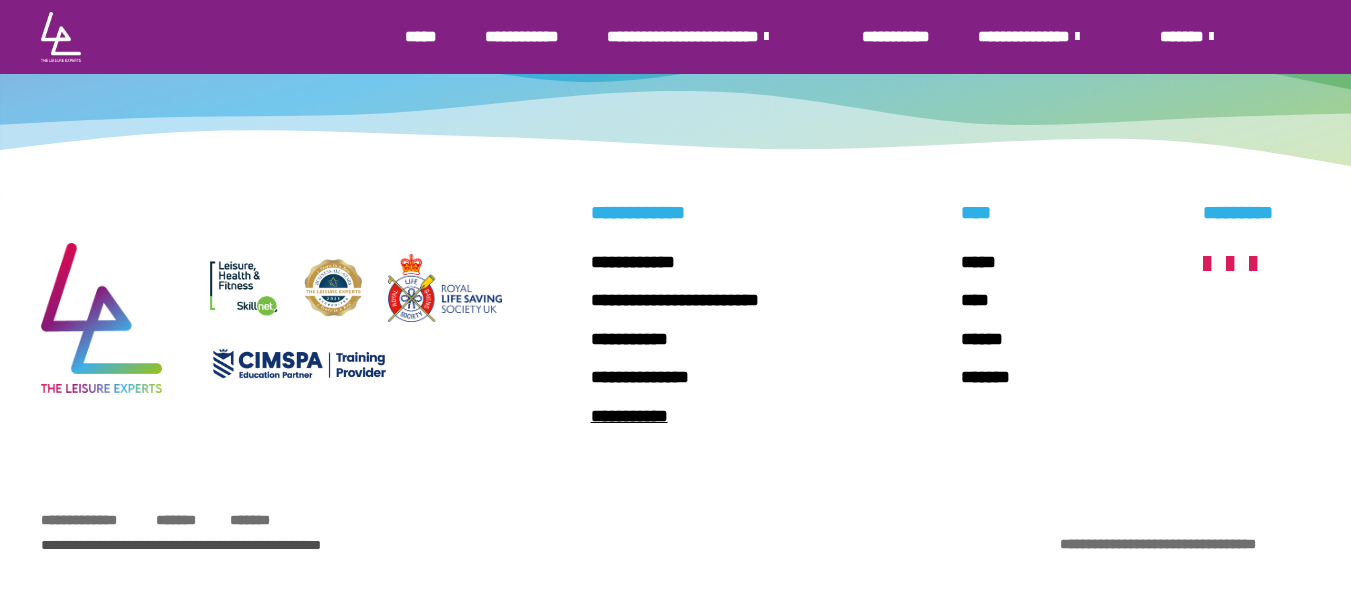 click on "**********" at bounding box center (629, 416) 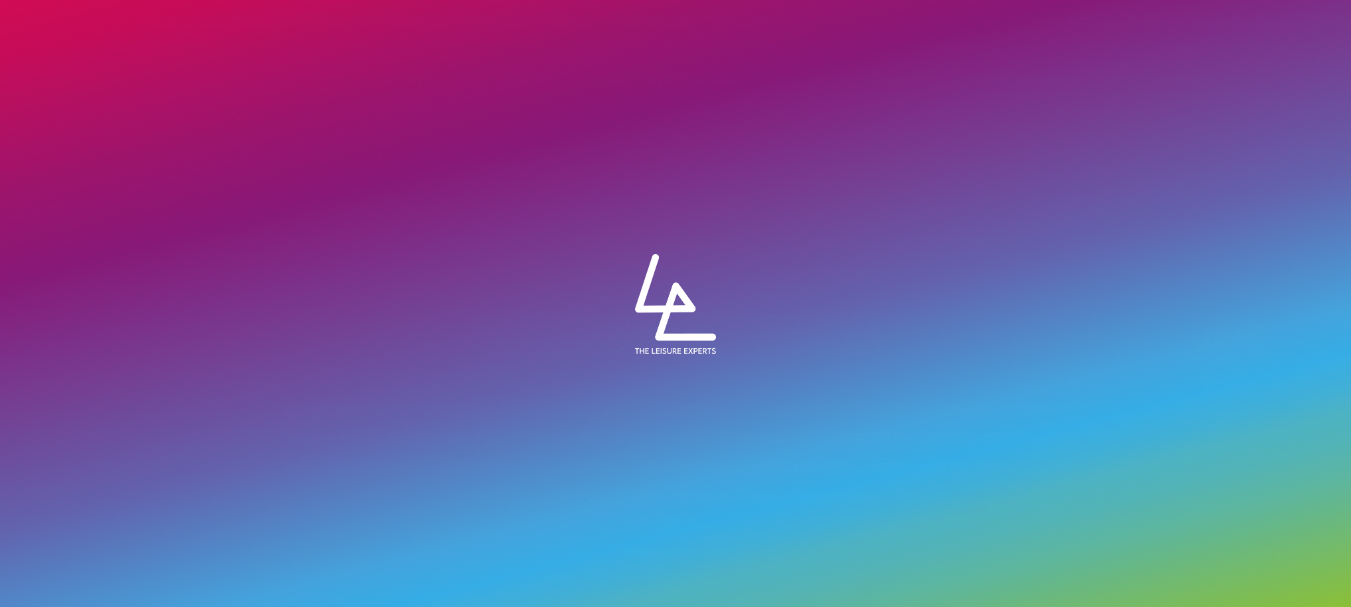 scroll, scrollTop: 0, scrollLeft: 0, axis: both 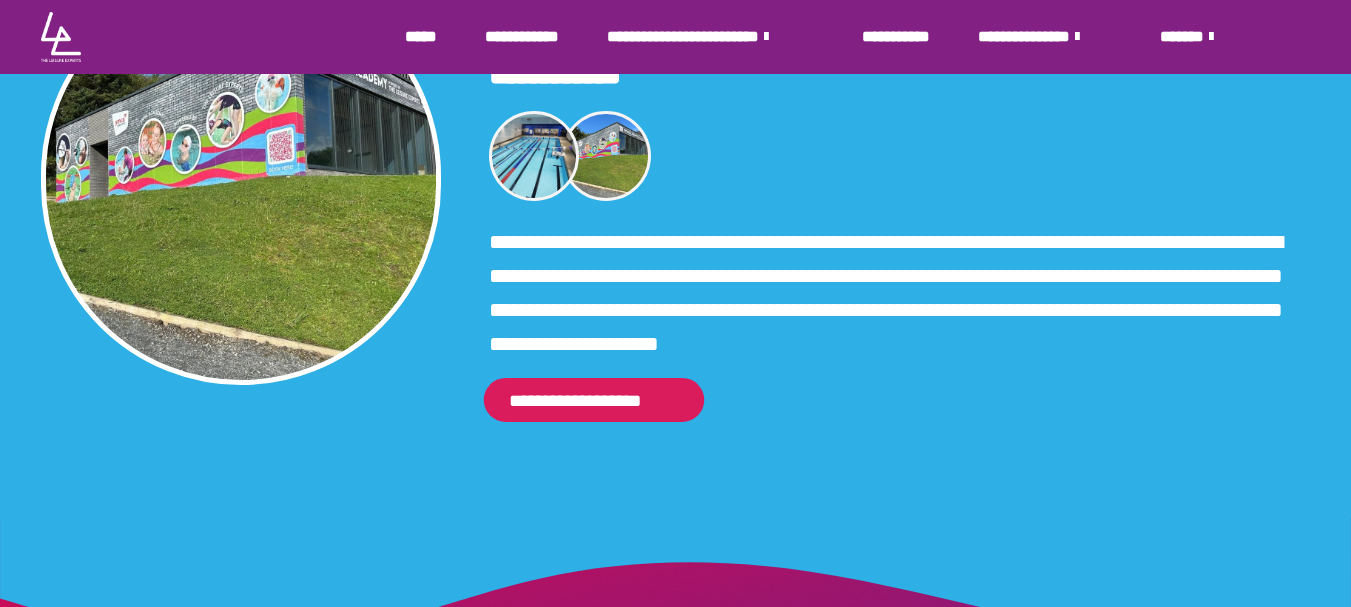 click on "**********" at bounding box center (593, 400) 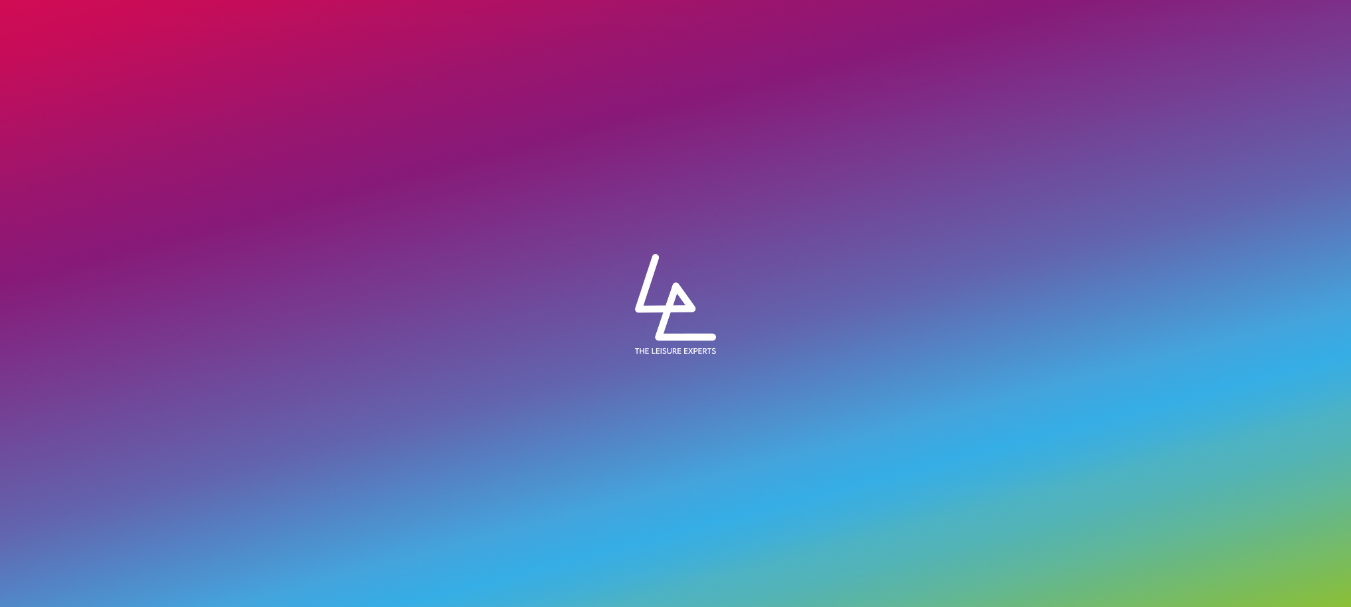 scroll, scrollTop: 0, scrollLeft: 0, axis: both 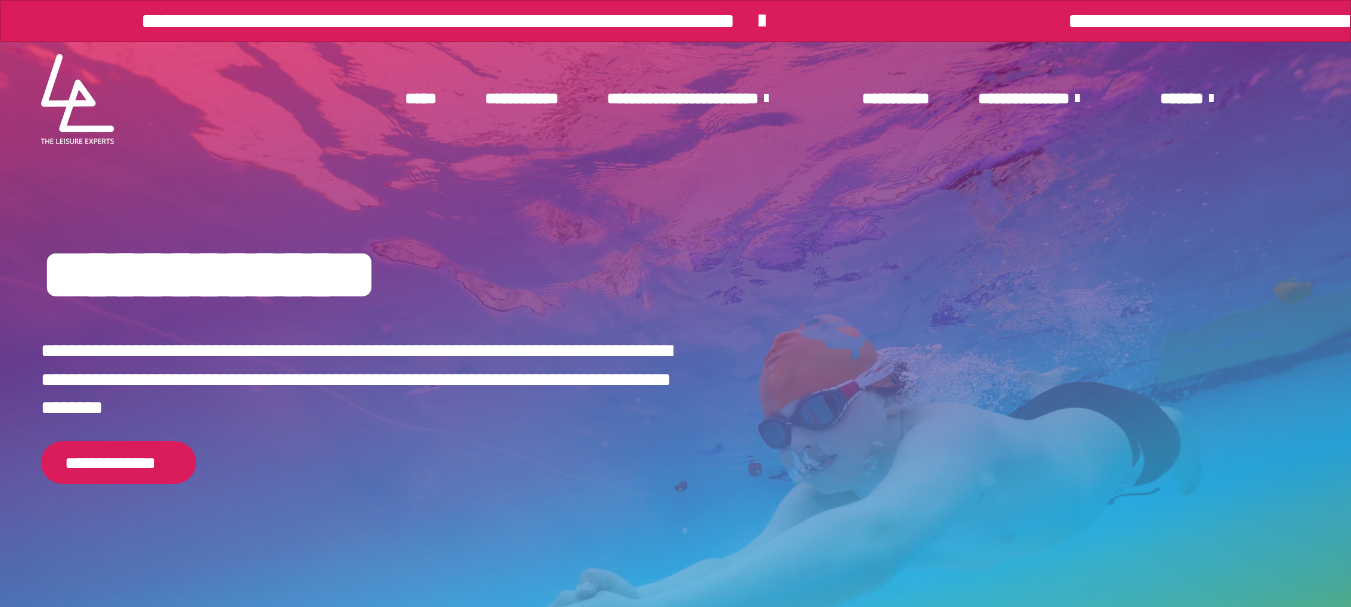 click at bounding box center [1211, 99] 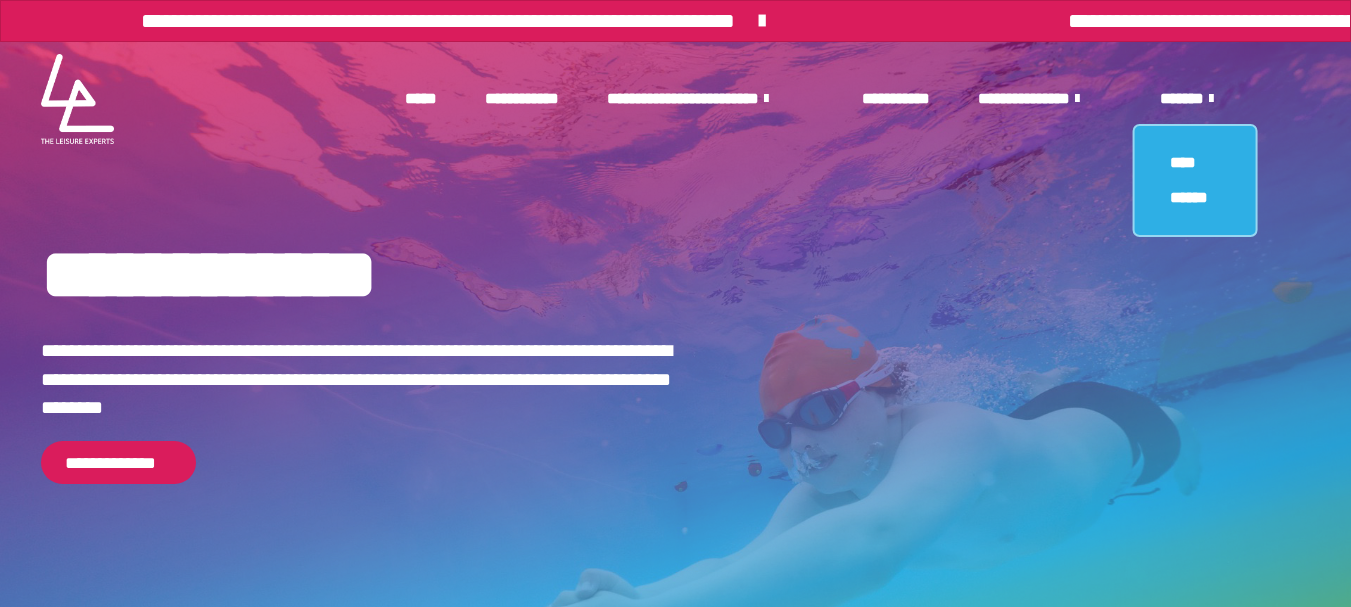 click on "**********" at bounding box center (1045, 99) 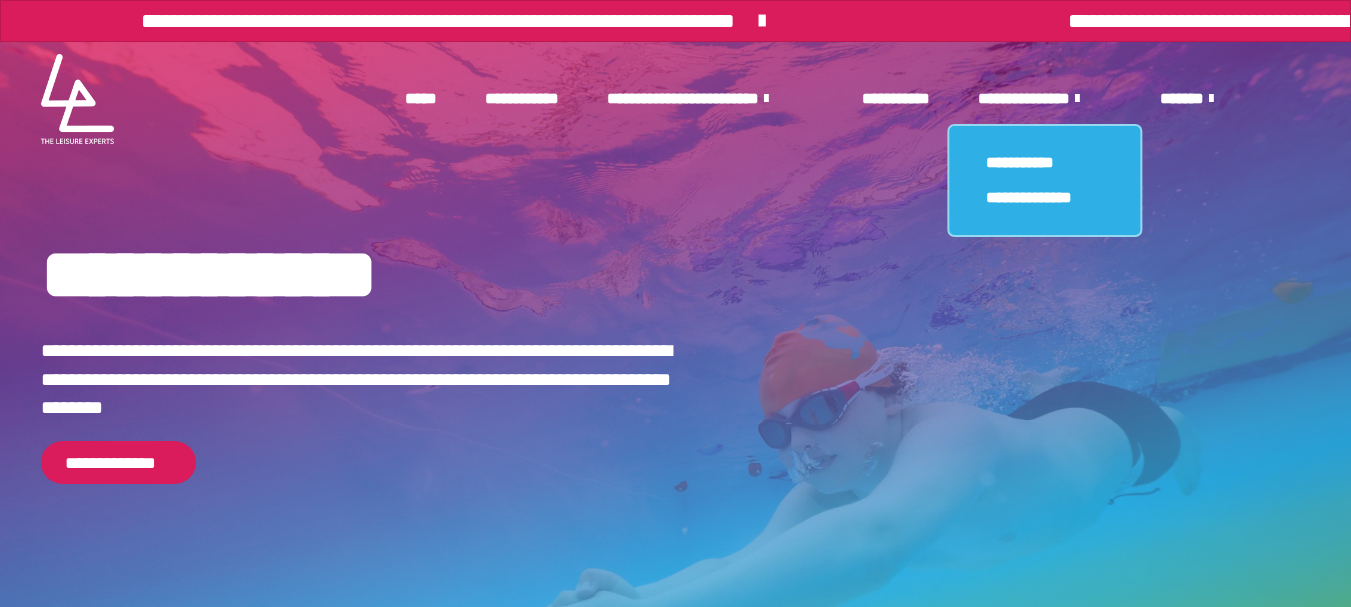 click on "**********" at bounding box center (1383, 21) 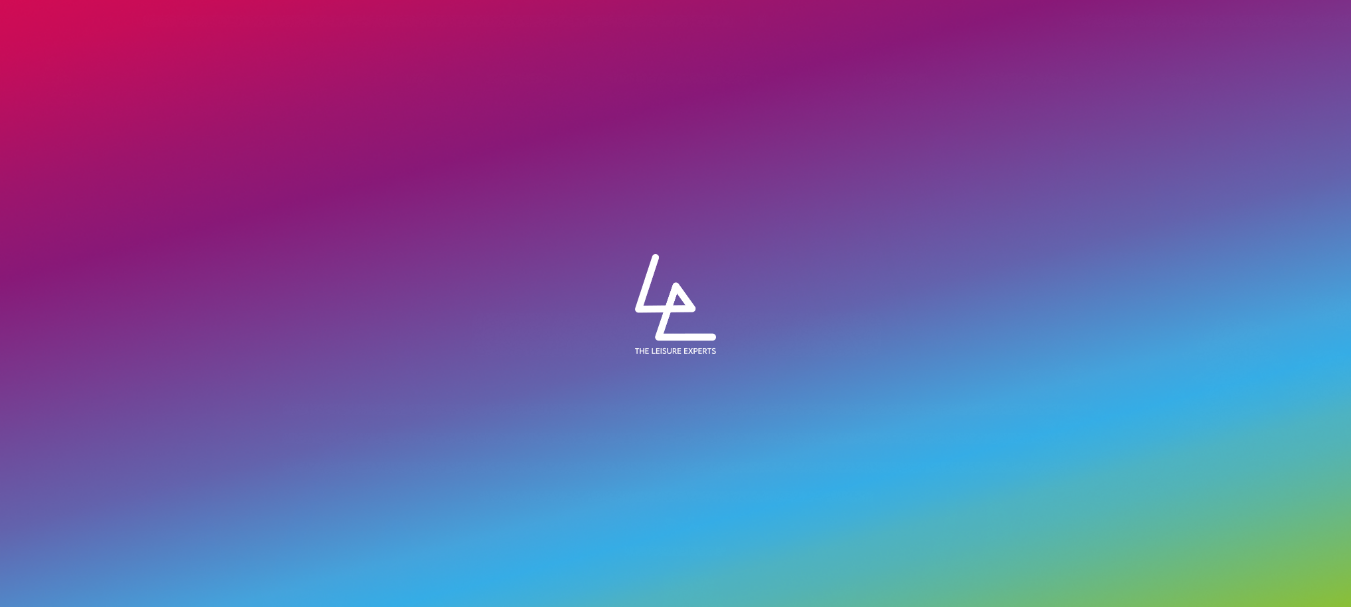 scroll, scrollTop: 0, scrollLeft: 0, axis: both 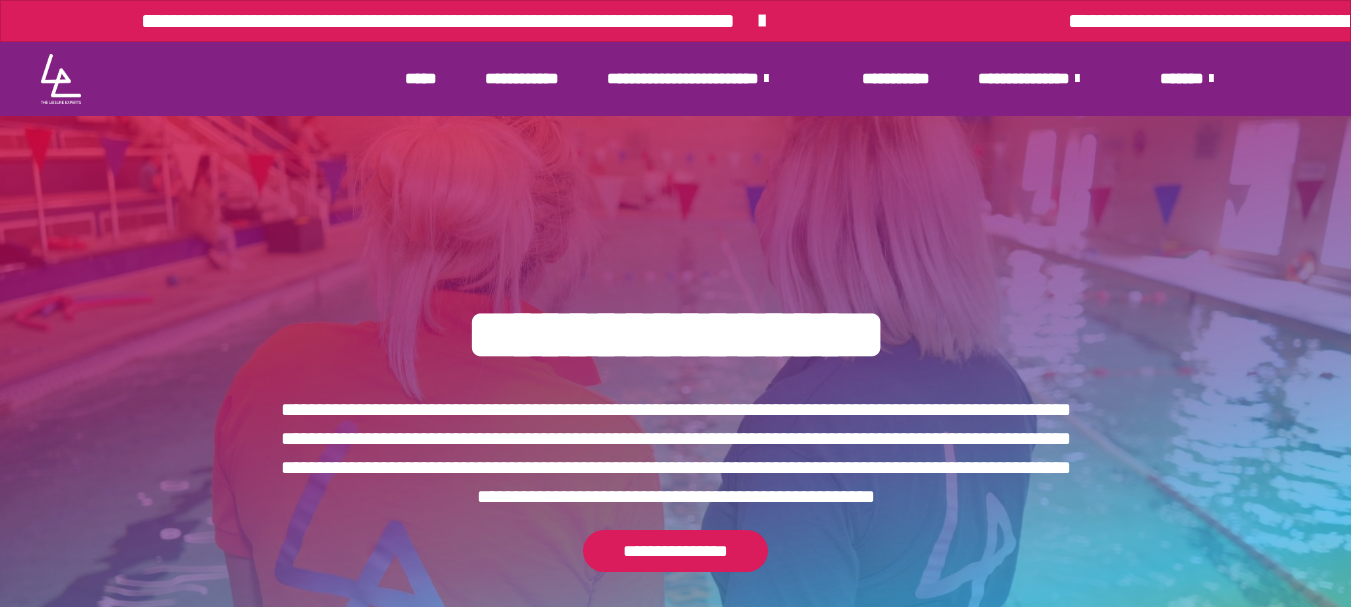 click on "**********" at bounding box center [675, 466] 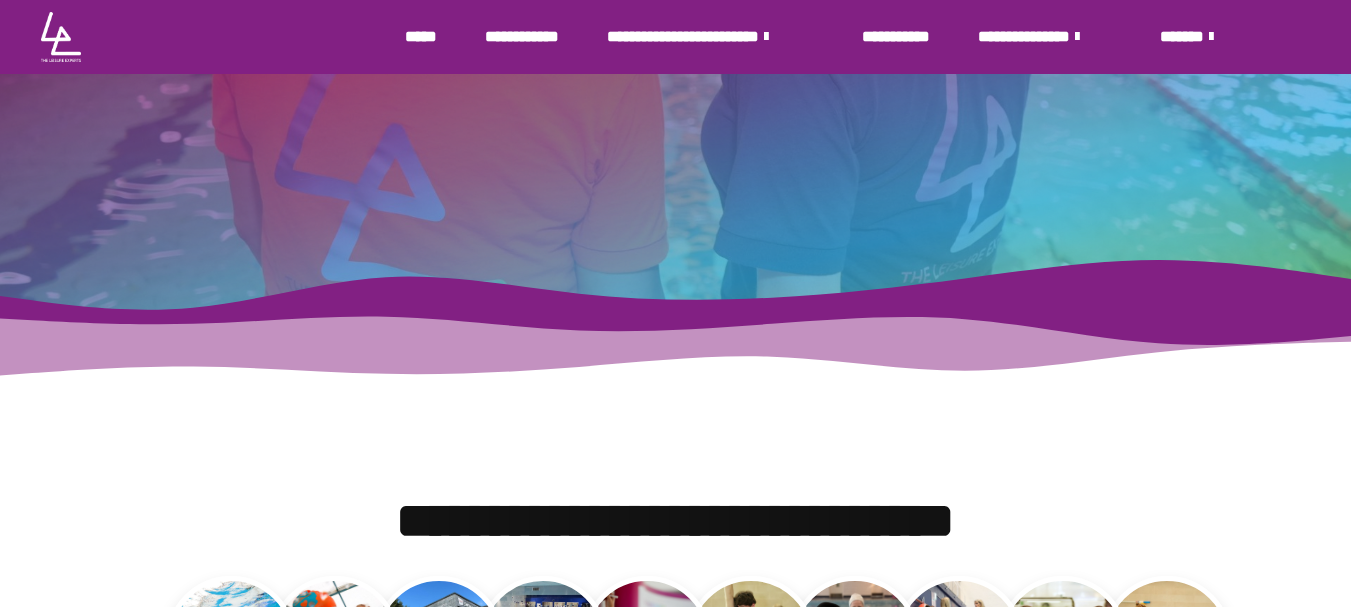 scroll, scrollTop: 0, scrollLeft: 0, axis: both 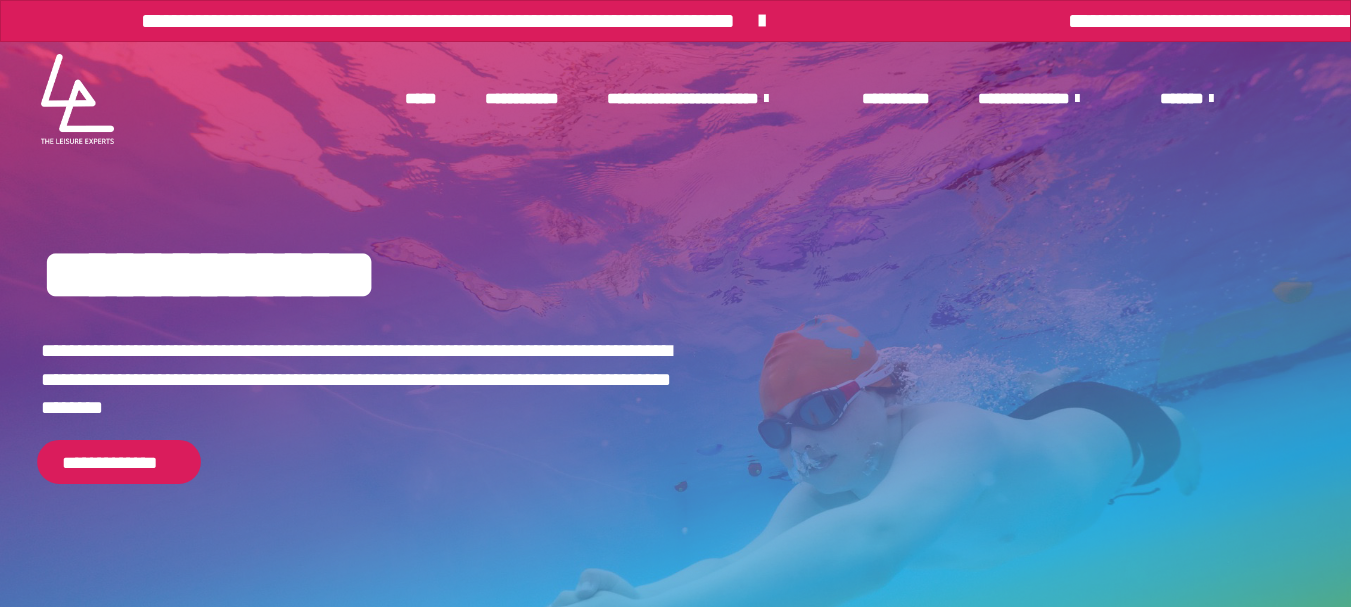 click on "**********" at bounding box center (119, 462) 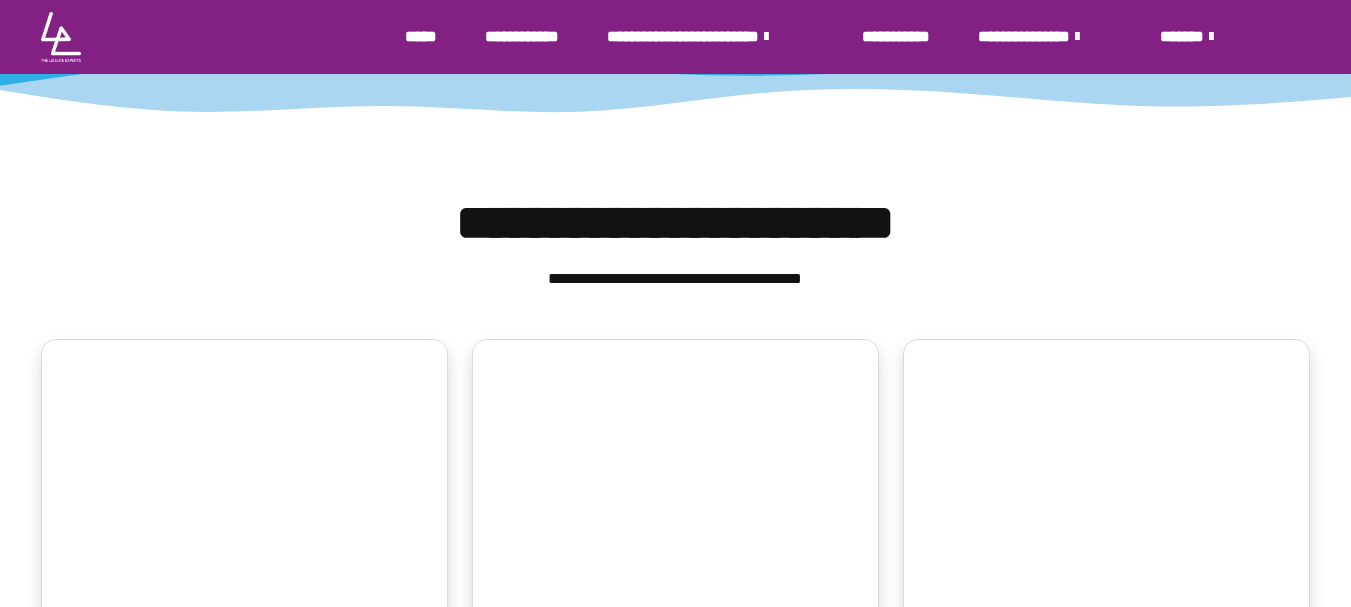 scroll, scrollTop: 4109, scrollLeft: 0, axis: vertical 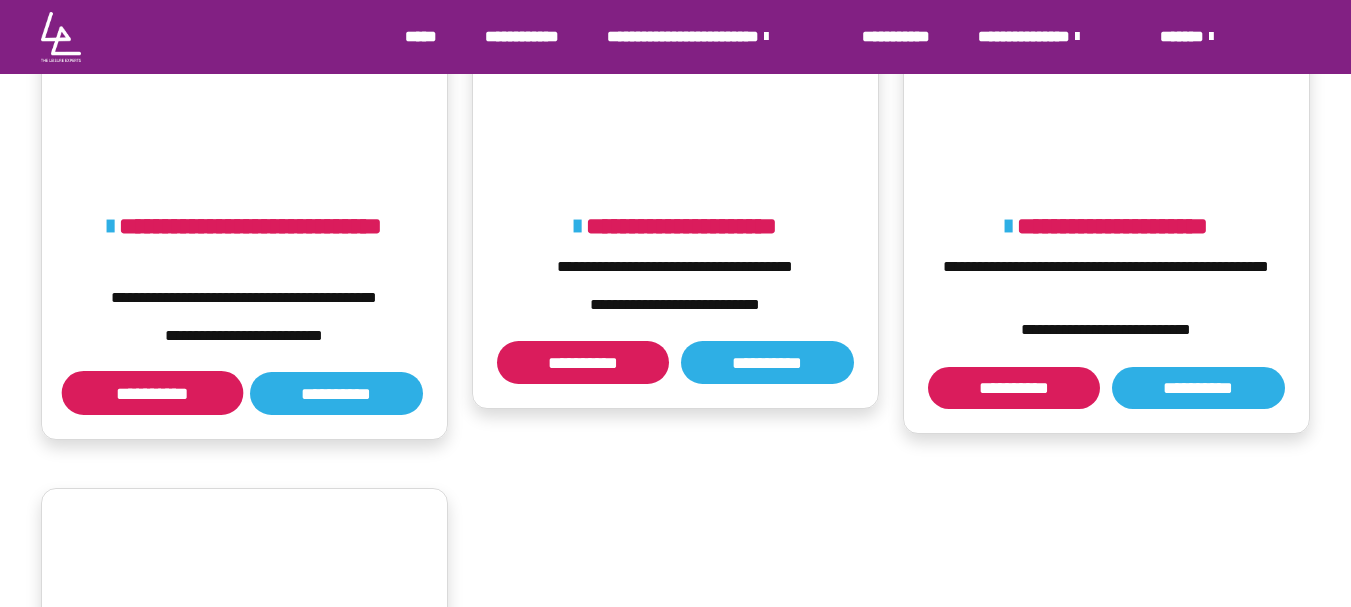 click on "**********" at bounding box center [151, 393] 